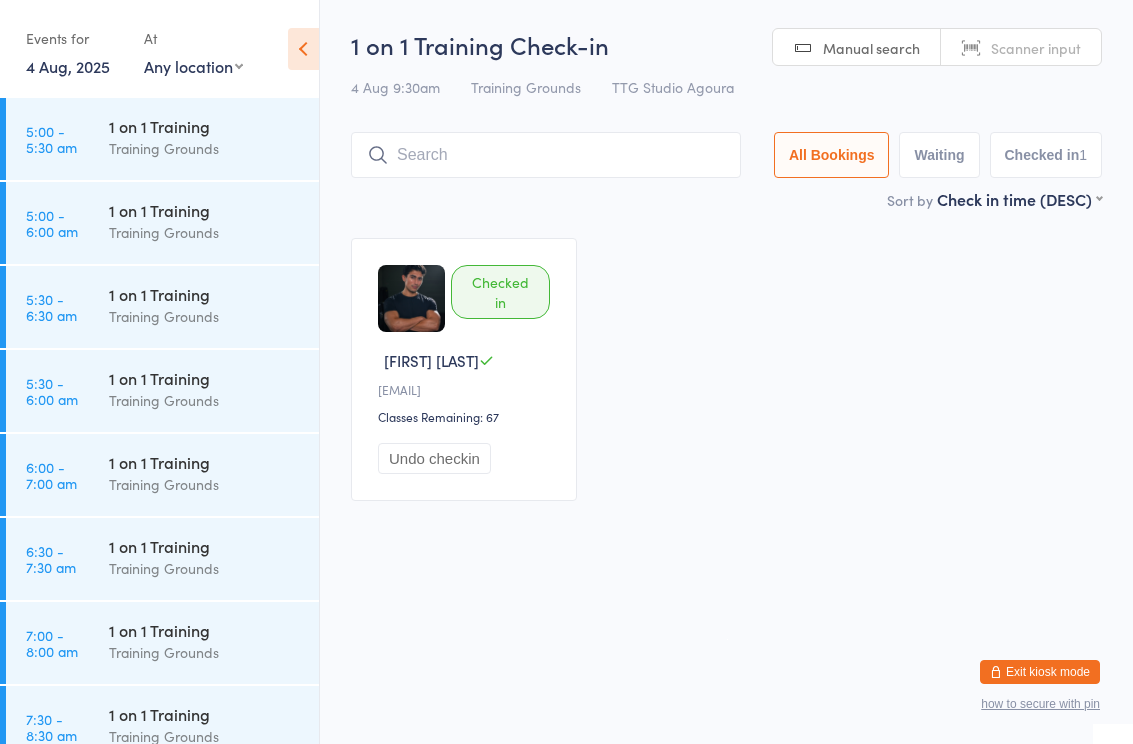 scroll, scrollTop: 0, scrollLeft: 0, axis: both 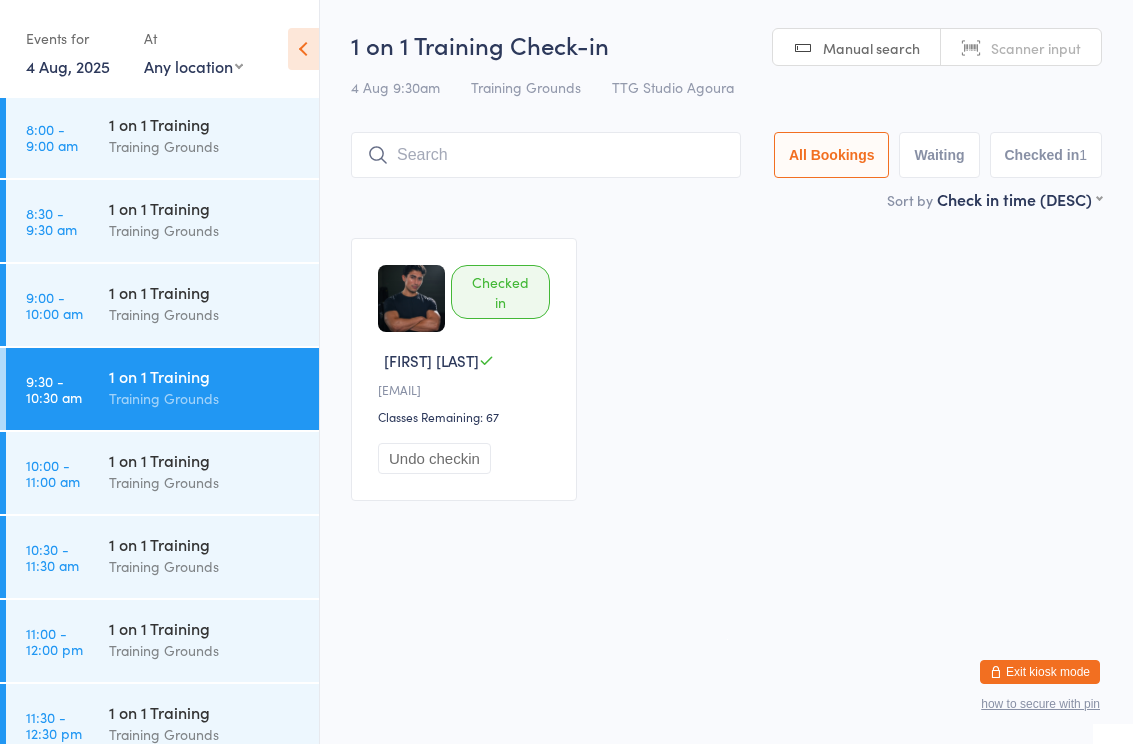 click on "1 on 1 Training" at bounding box center (205, 292) 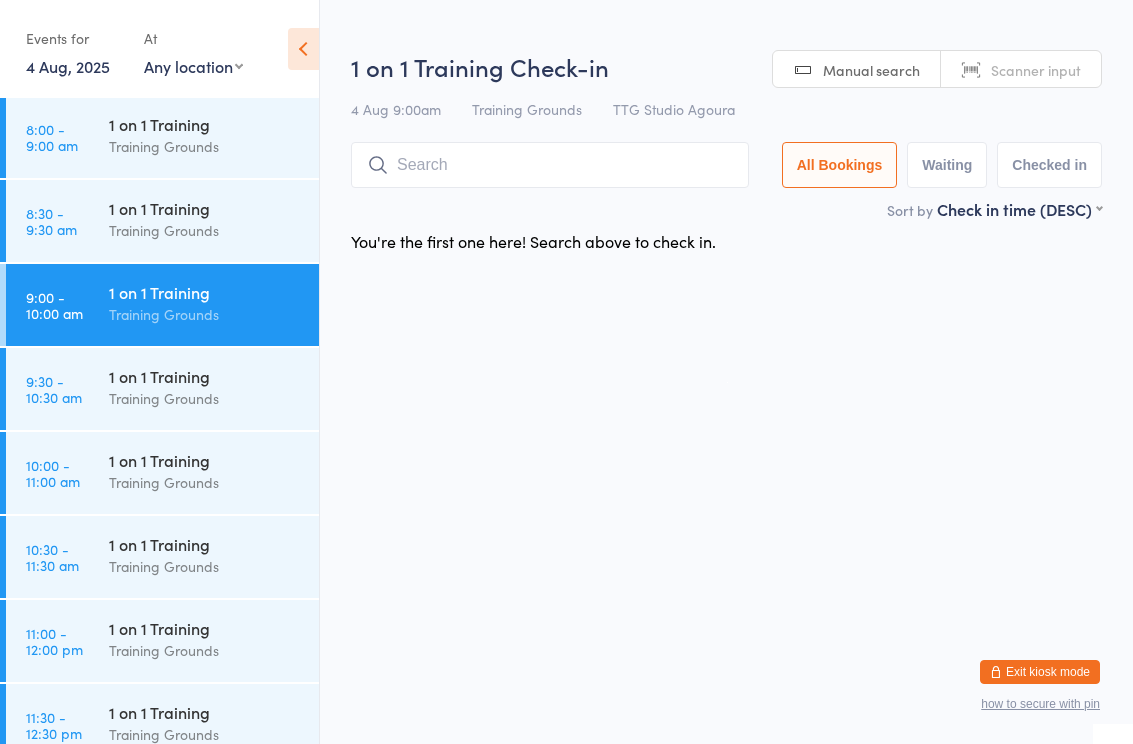 click at bounding box center (550, 165) 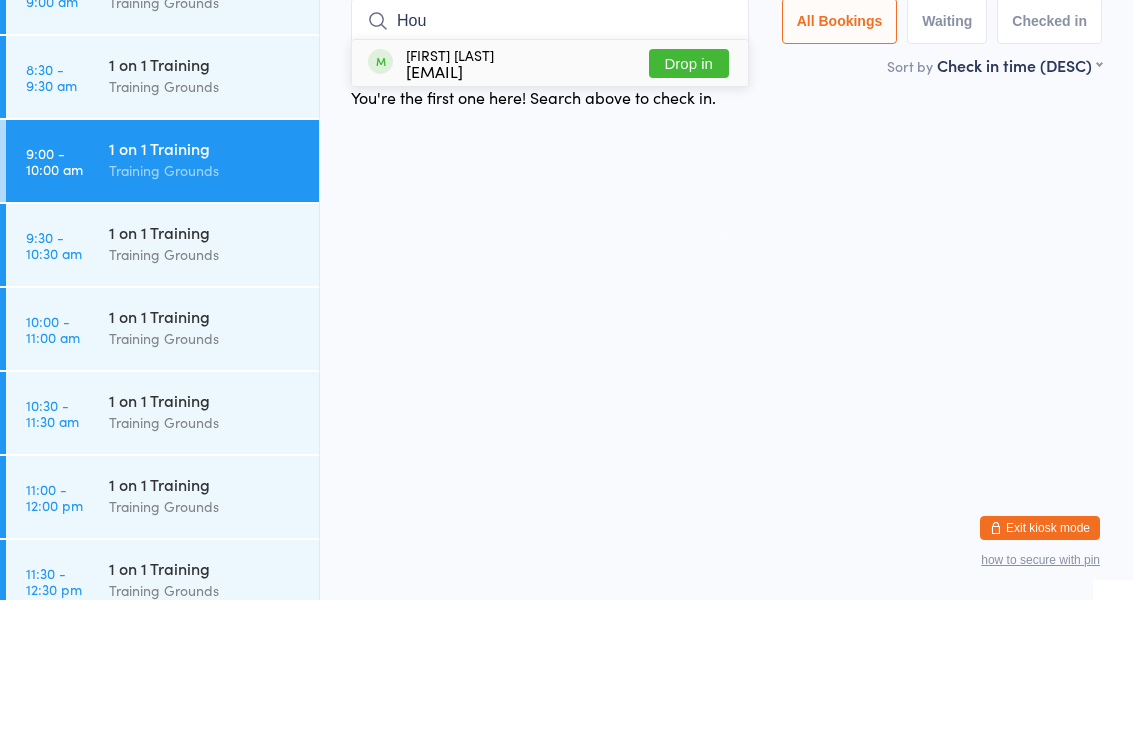 type on "Hou" 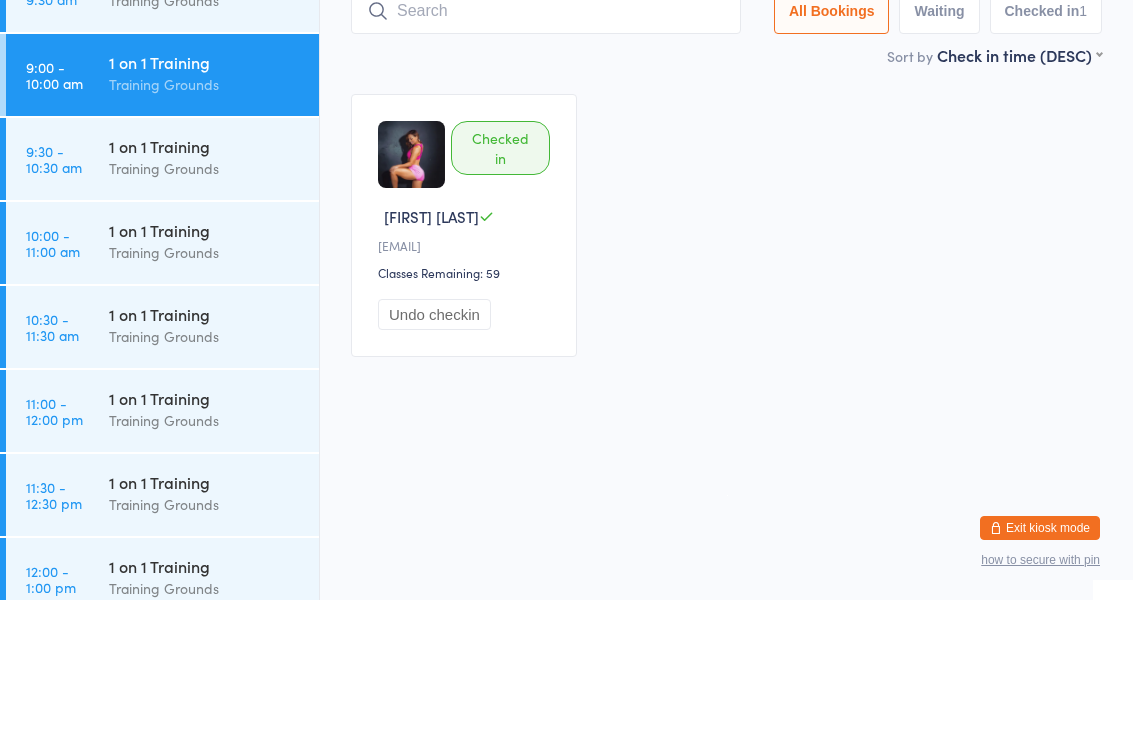 scroll, scrollTop: 801, scrollLeft: 0, axis: vertical 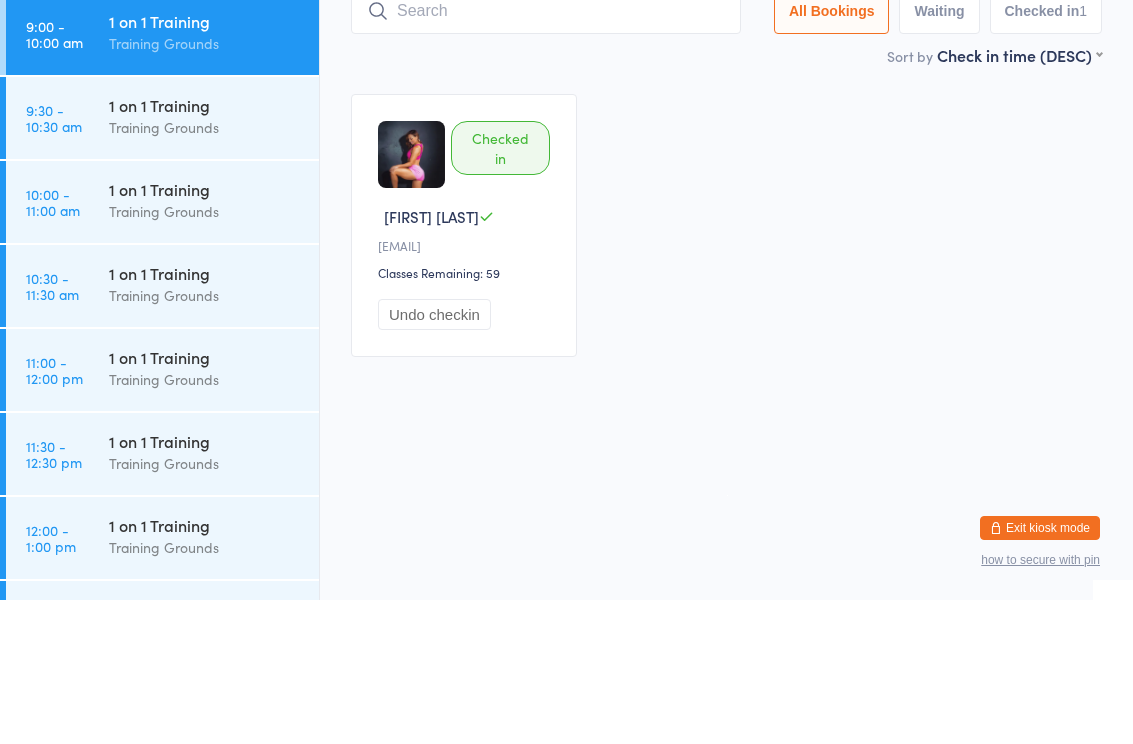 click on "Training Grounds" at bounding box center (205, 355) 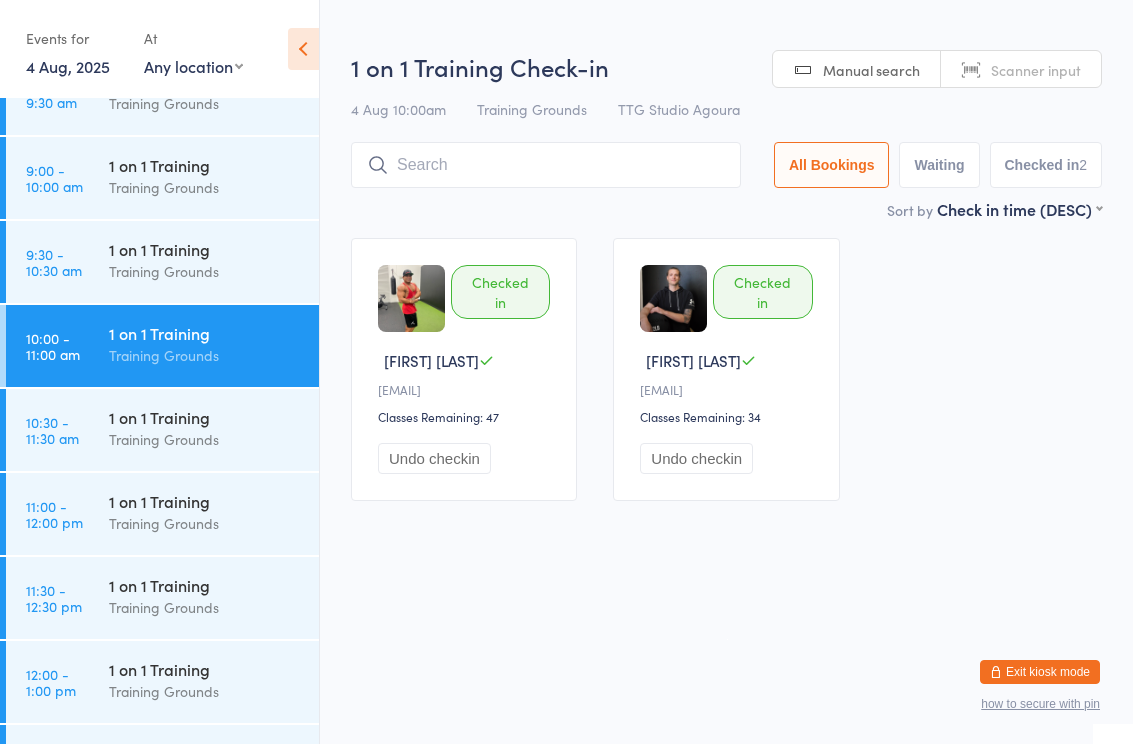 click at bounding box center (546, 165) 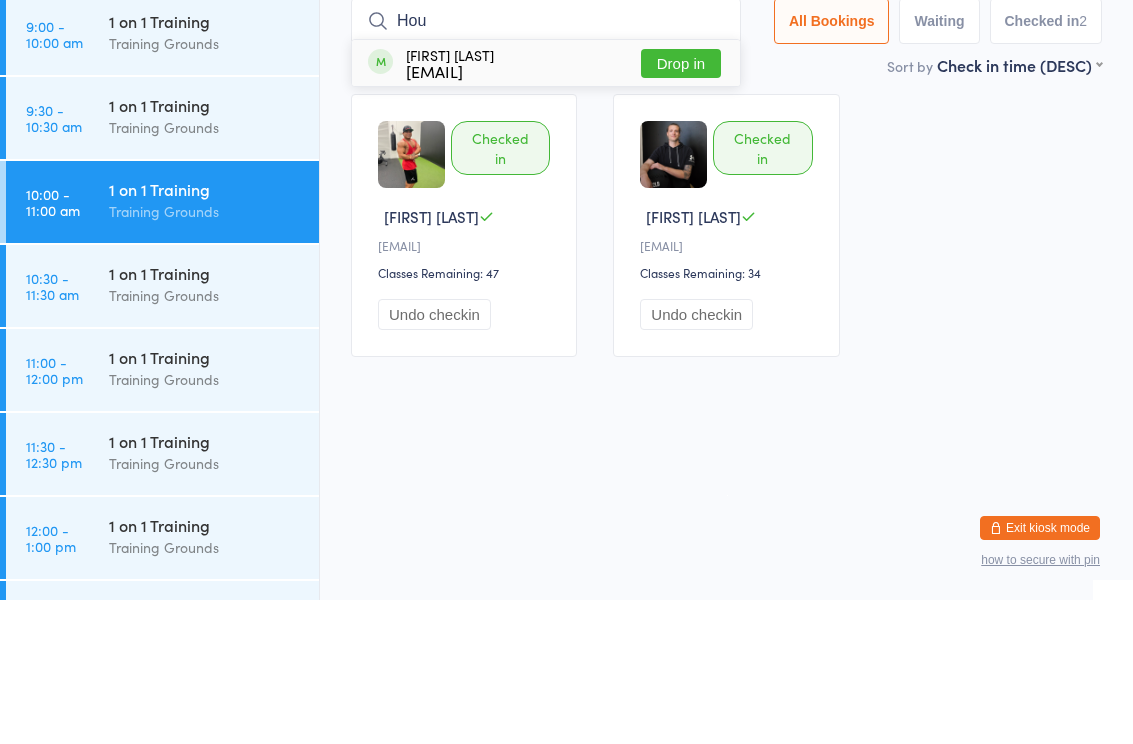 type on "Hou" 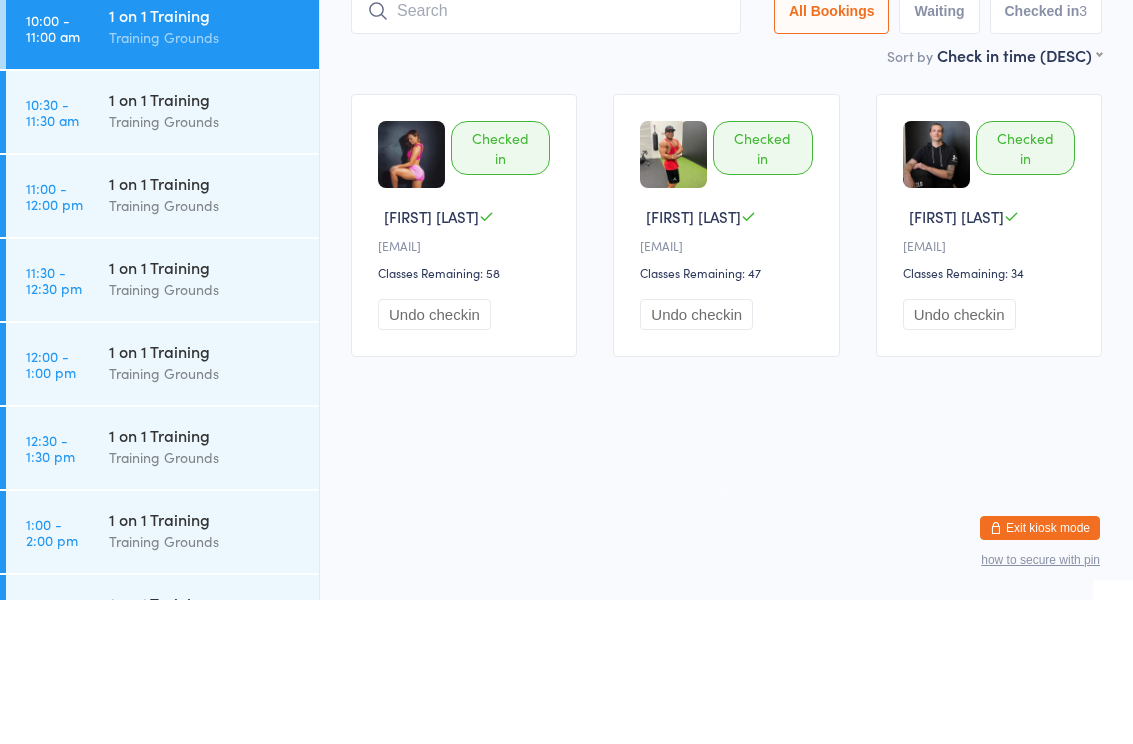 scroll, scrollTop: 976, scrollLeft: 0, axis: vertical 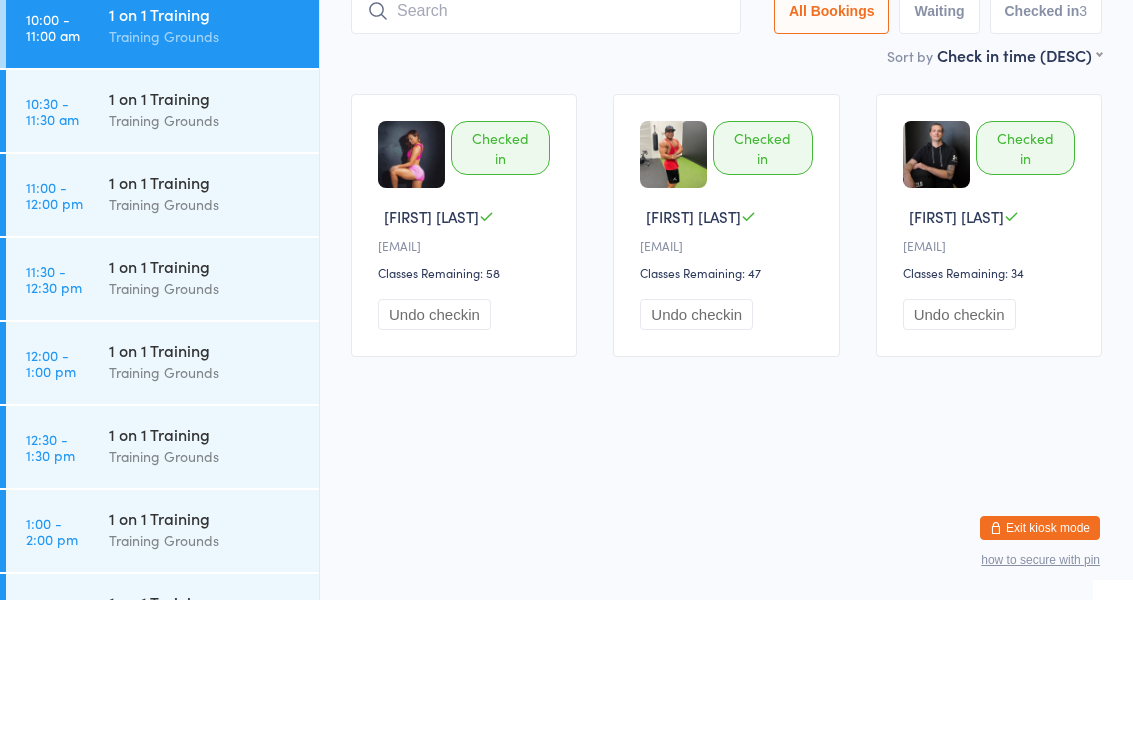 click on "Training Grounds" at bounding box center (205, 348) 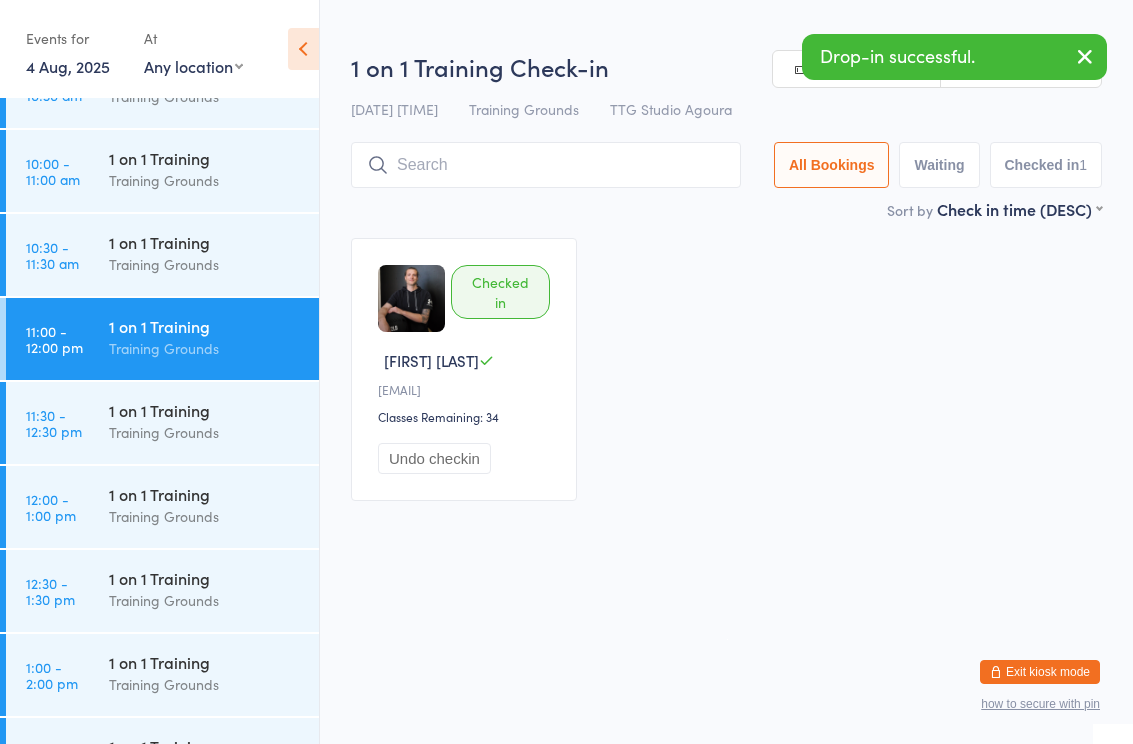 click at bounding box center (546, 165) 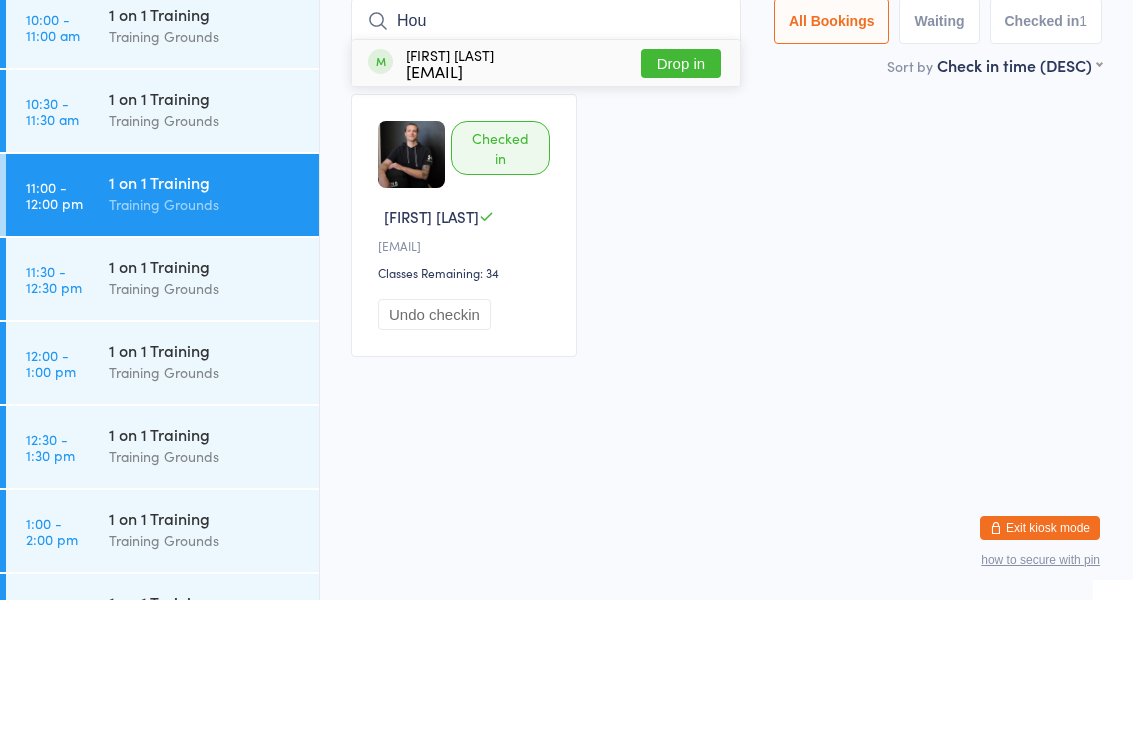 type on "Hou" 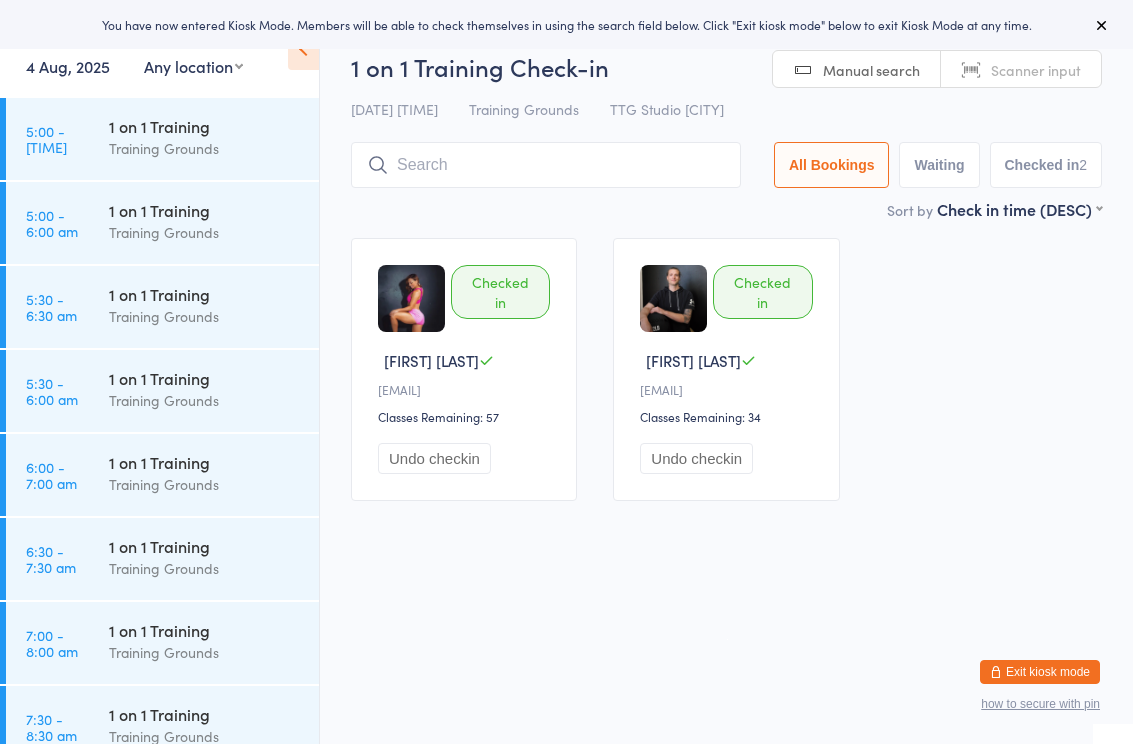 scroll, scrollTop: 0, scrollLeft: 0, axis: both 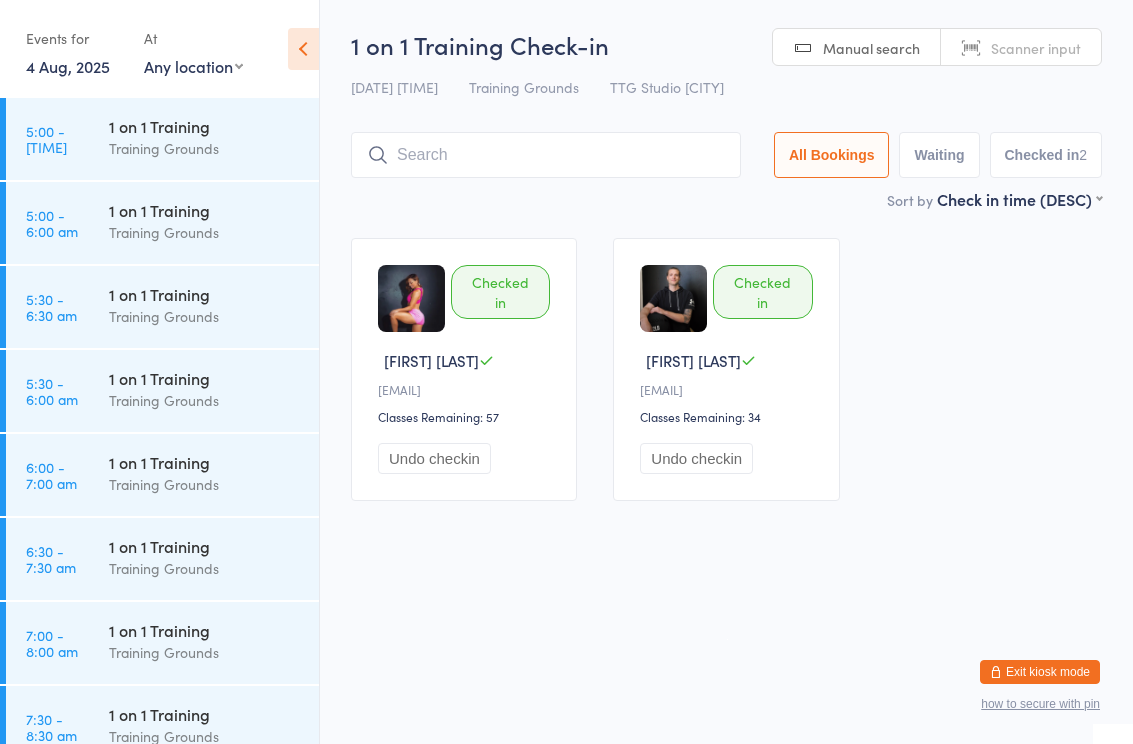 click on "Training Grounds" at bounding box center [205, 568] 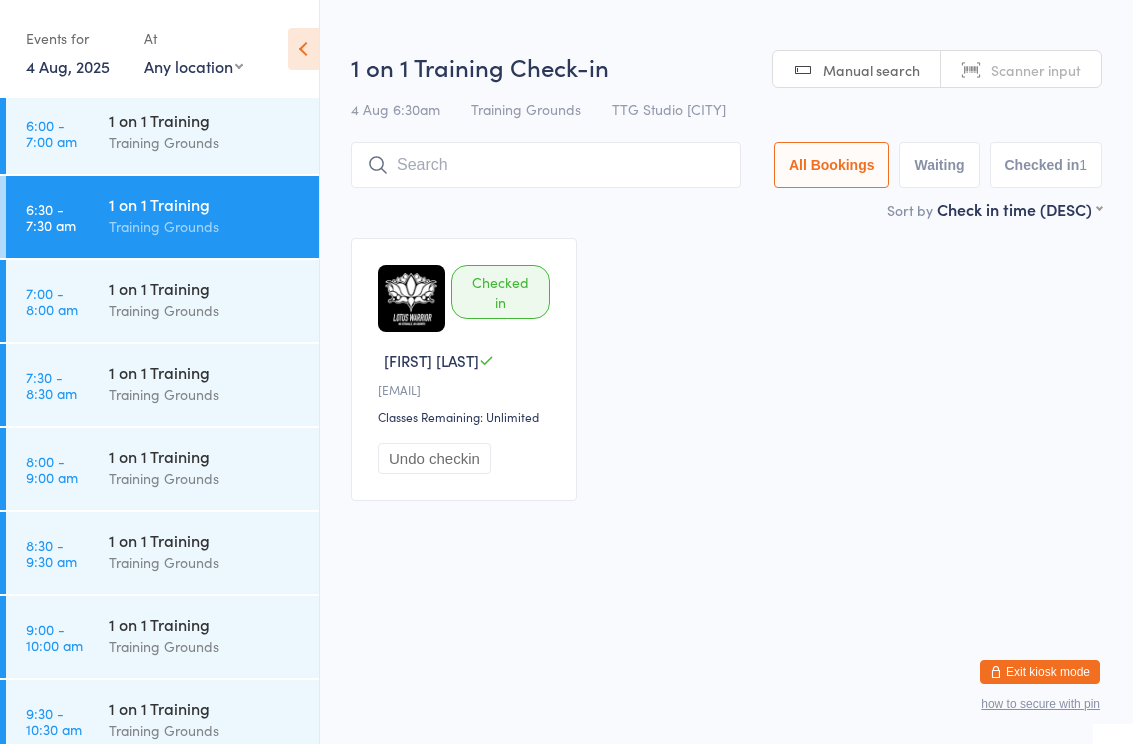 scroll, scrollTop: 95, scrollLeft: 0, axis: vertical 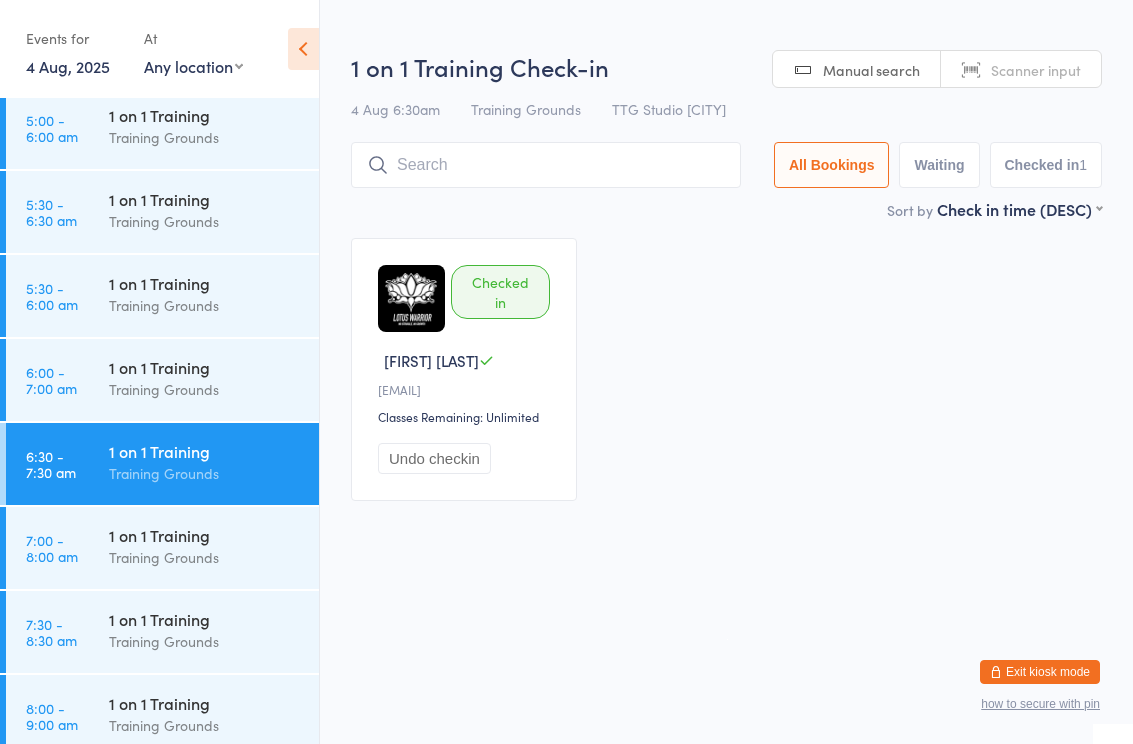 click on "1 on 1 Training Training Grounds" at bounding box center (214, 546) 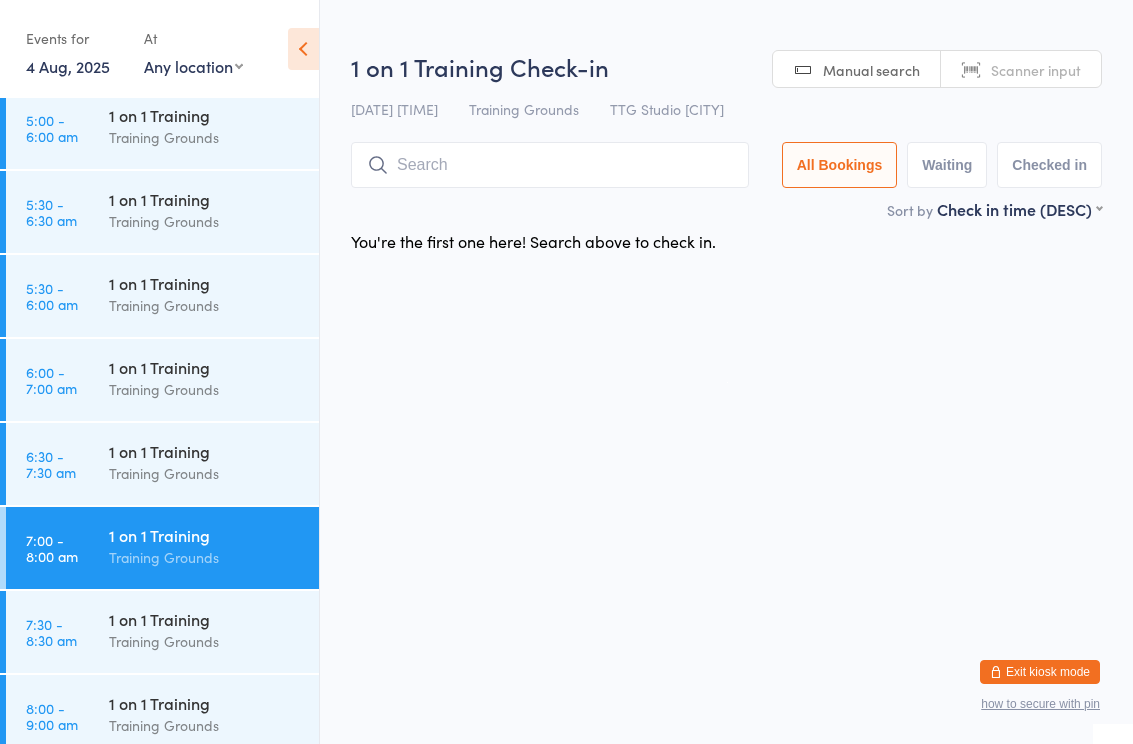 click on "Training Grounds" at bounding box center [205, 641] 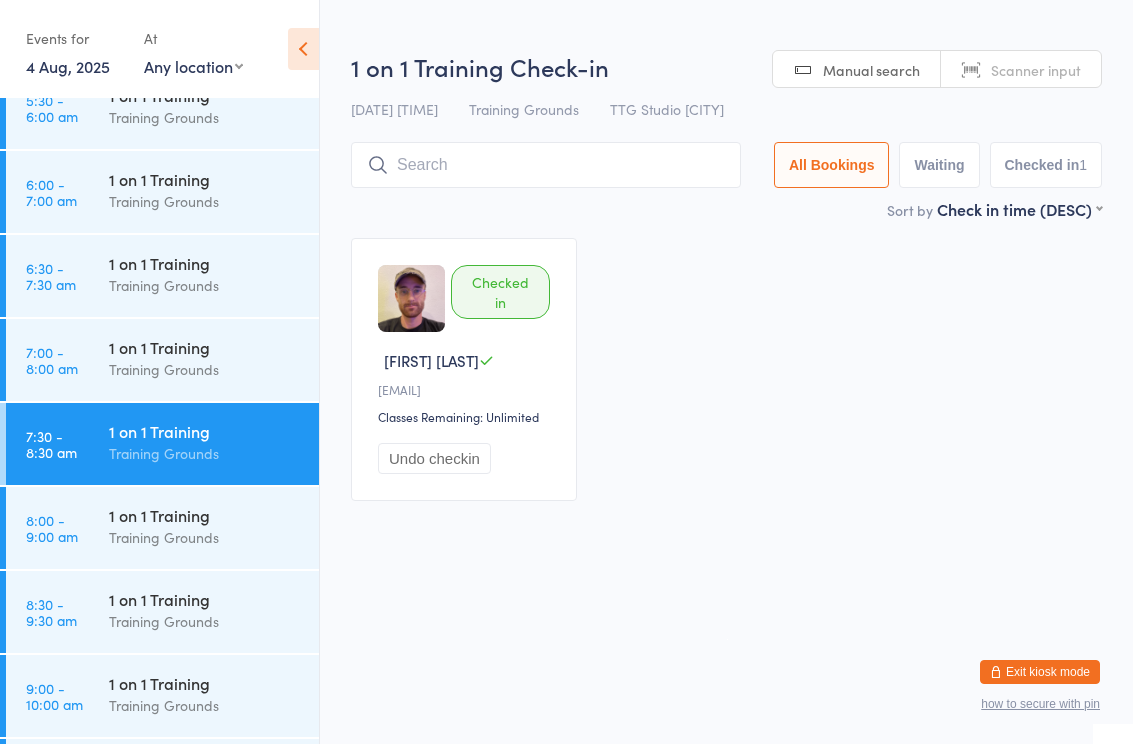 scroll, scrollTop: 295, scrollLeft: 0, axis: vertical 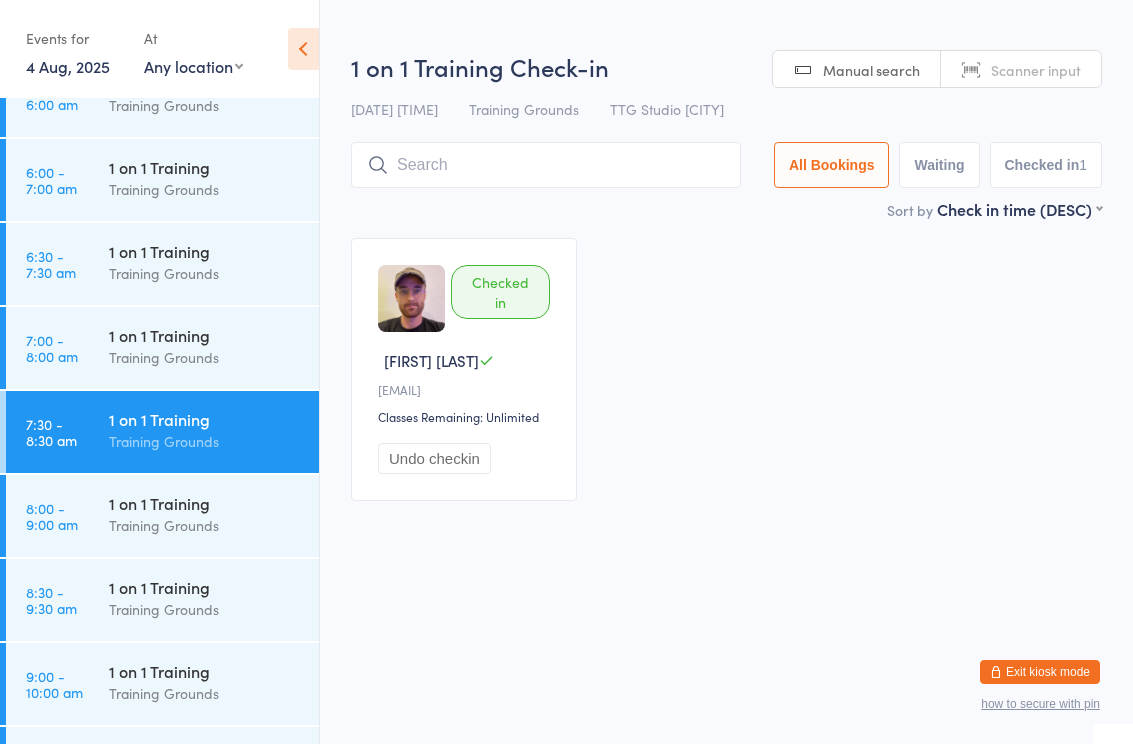 click on "1 on 1 Training Training Grounds" at bounding box center [214, 514] 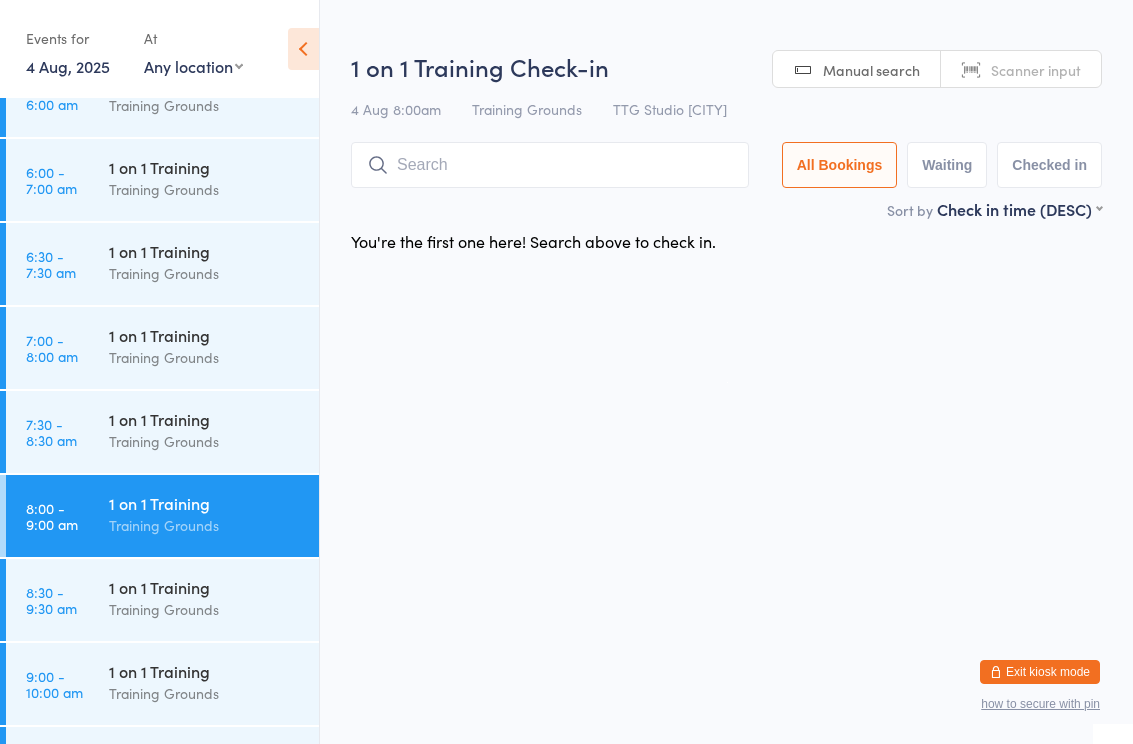 click on "1 on 1 Training" at bounding box center [205, 587] 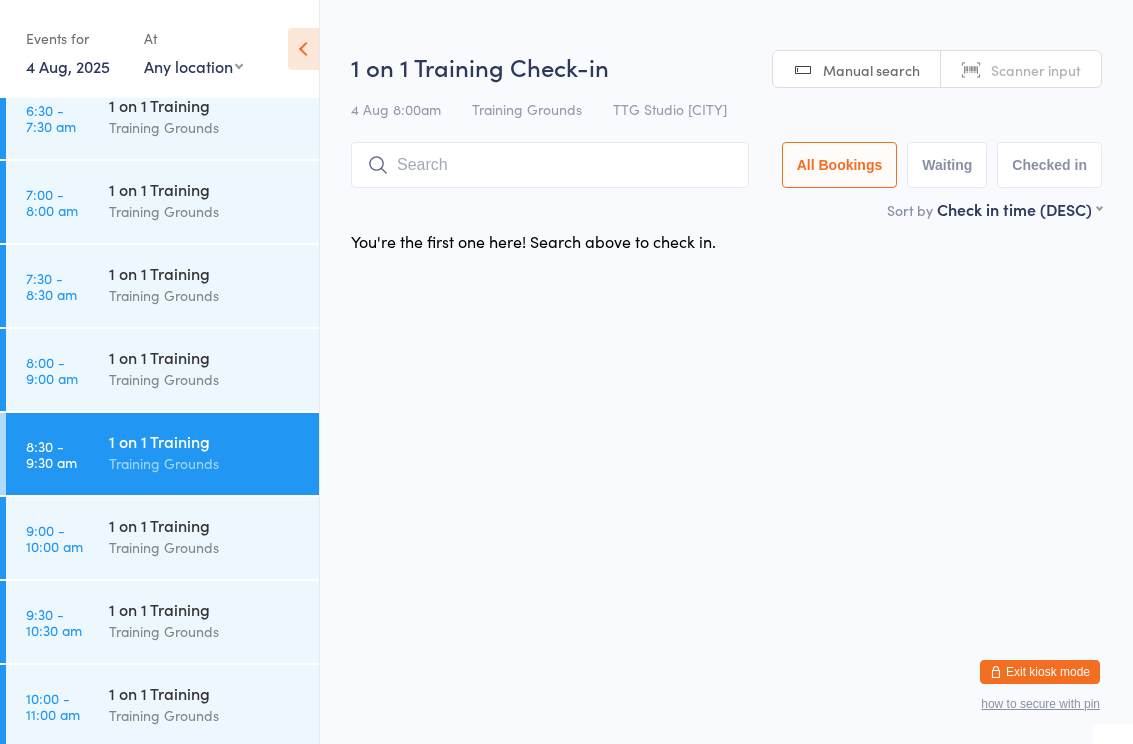 scroll, scrollTop: 467, scrollLeft: 0, axis: vertical 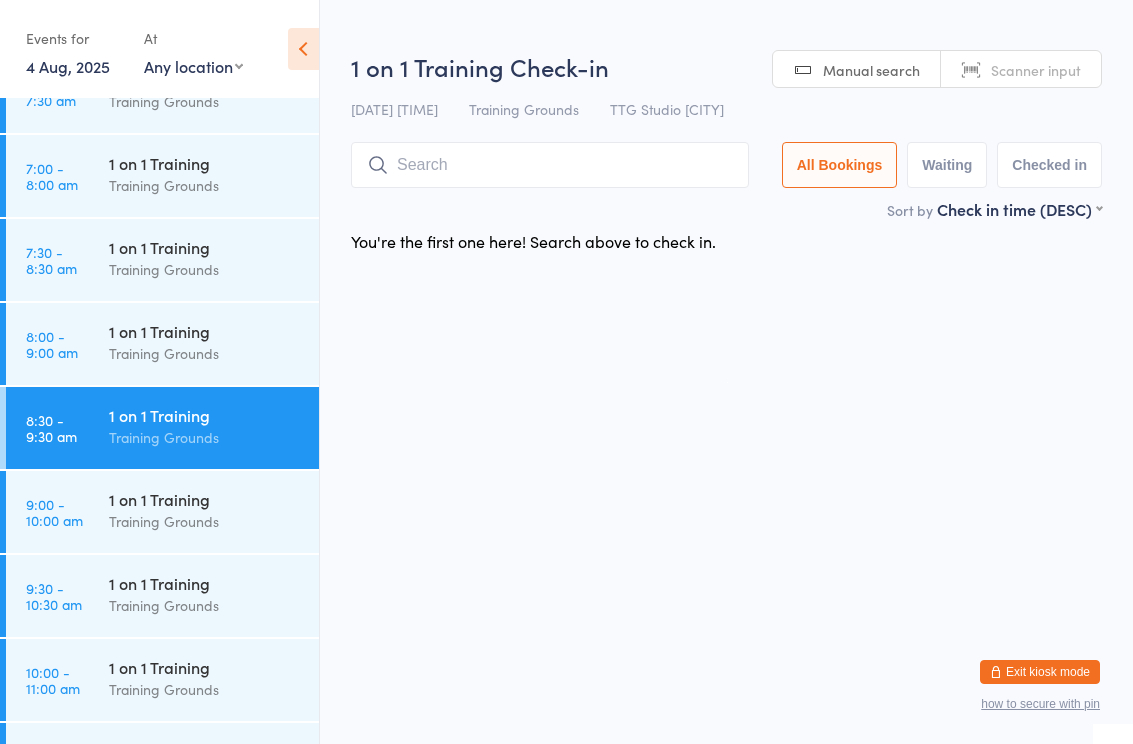 click on "1 on 1 Training Training Grounds" at bounding box center (214, 510) 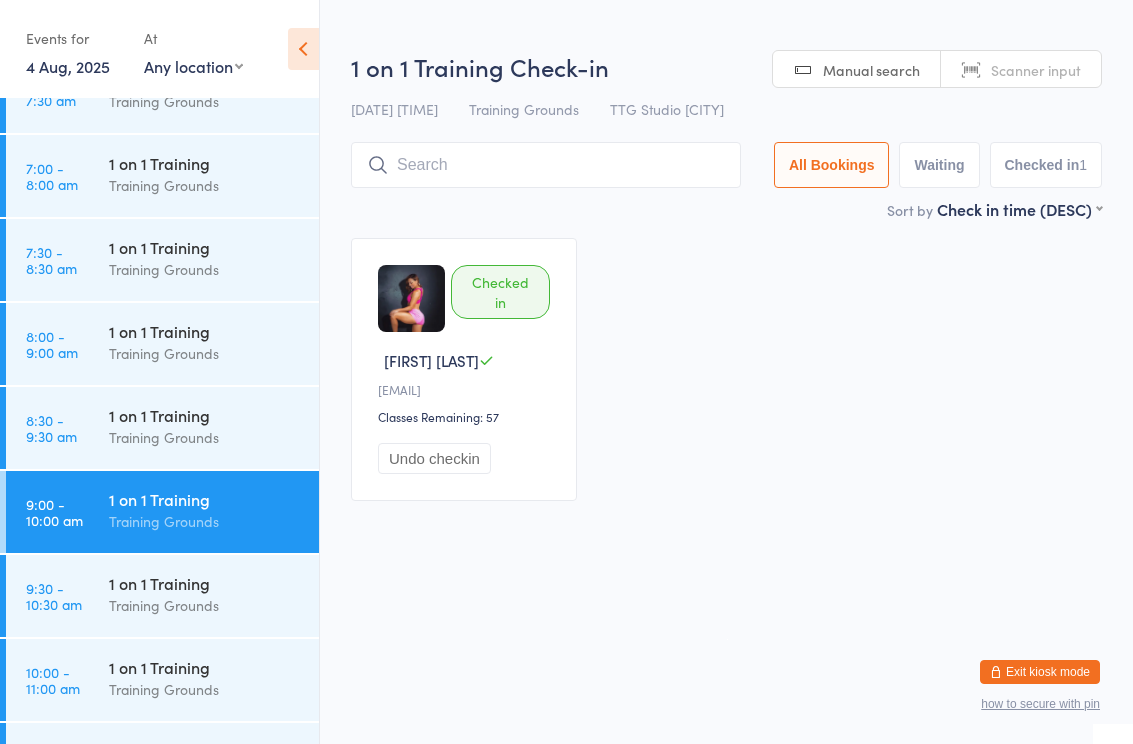 click on "Training Grounds" at bounding box center (205, 605) 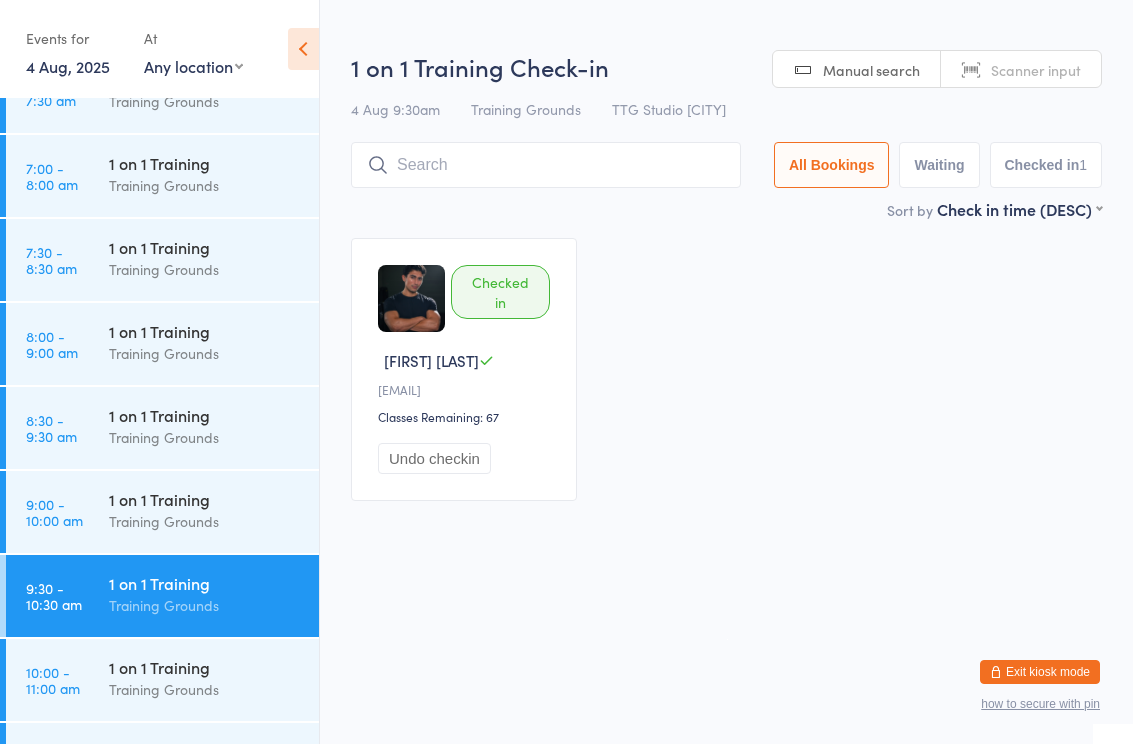 click on "Training Grounds" at bounding box center (205, 689) 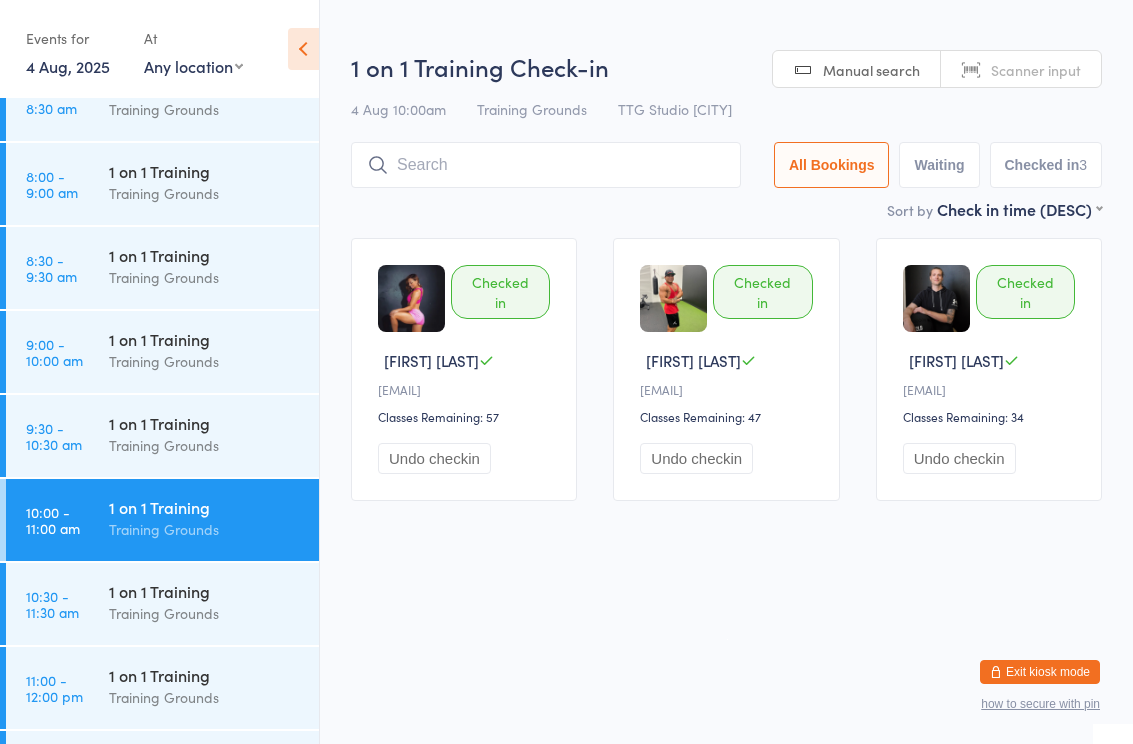 scroll, scrollTop: 662, scrollLeft: 0, axis: vertical 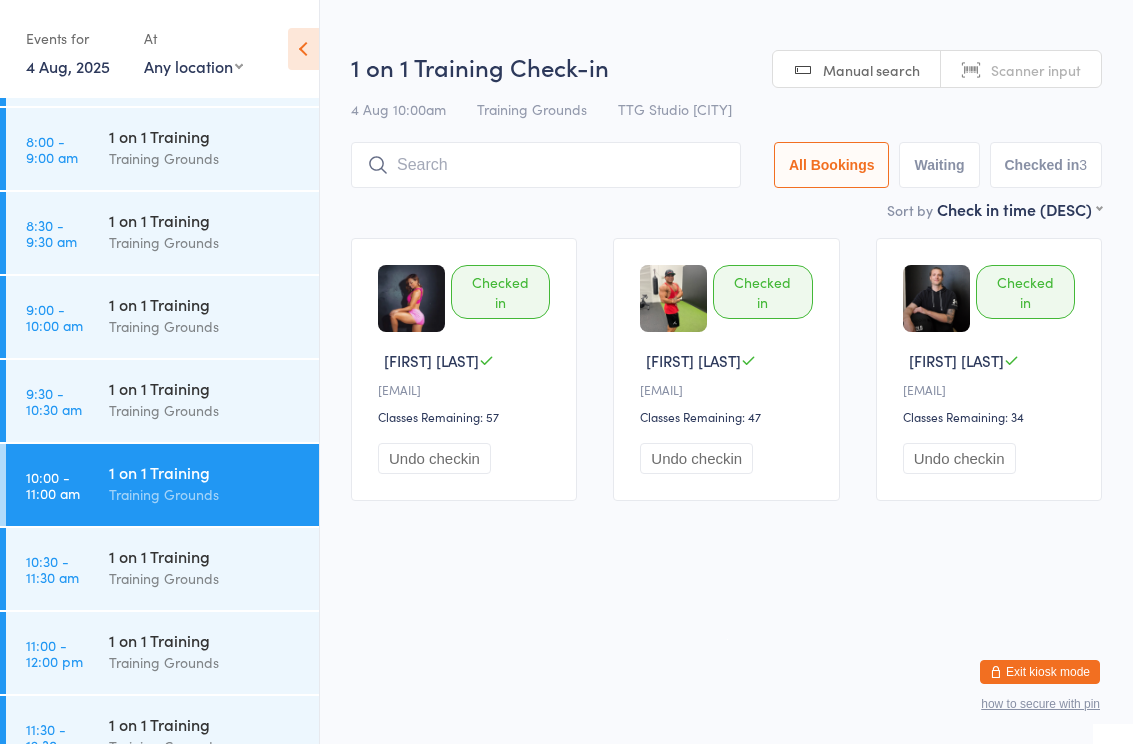 click on "Training Grounds" at bounding box center (205, 578) 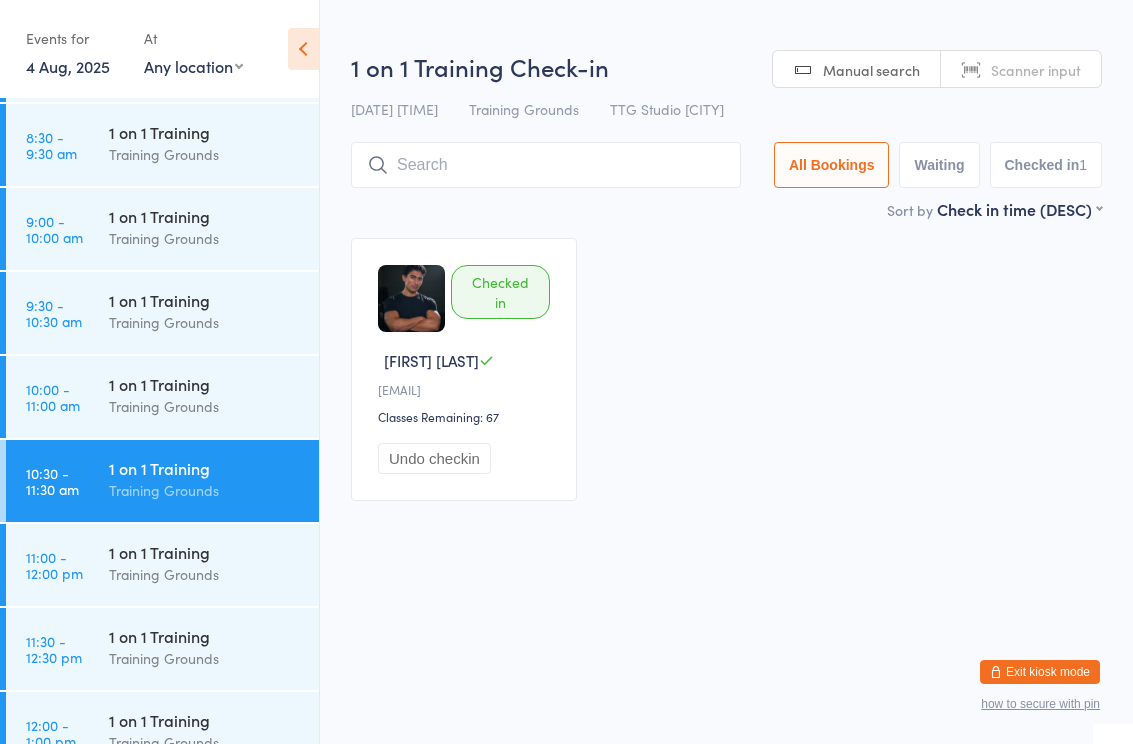scroll, scrollTop: 760, scrollLeft: 0, axis: vertical 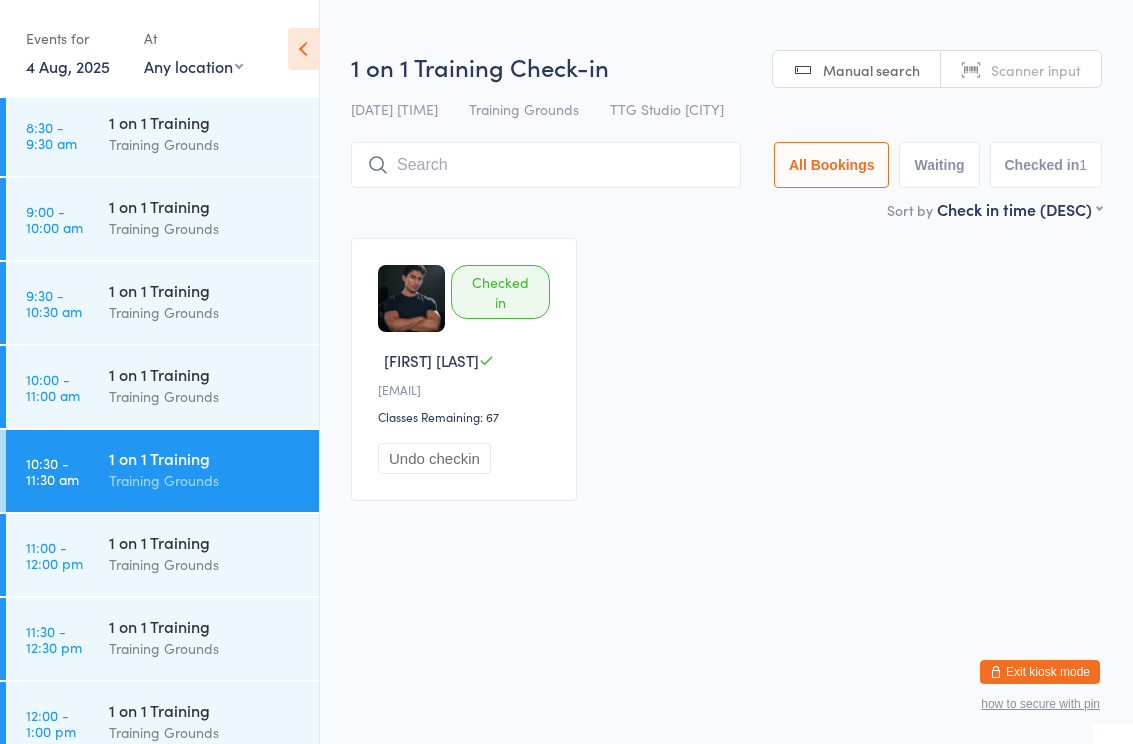 click on "Training Grounds" at bounding box center [205, 648] 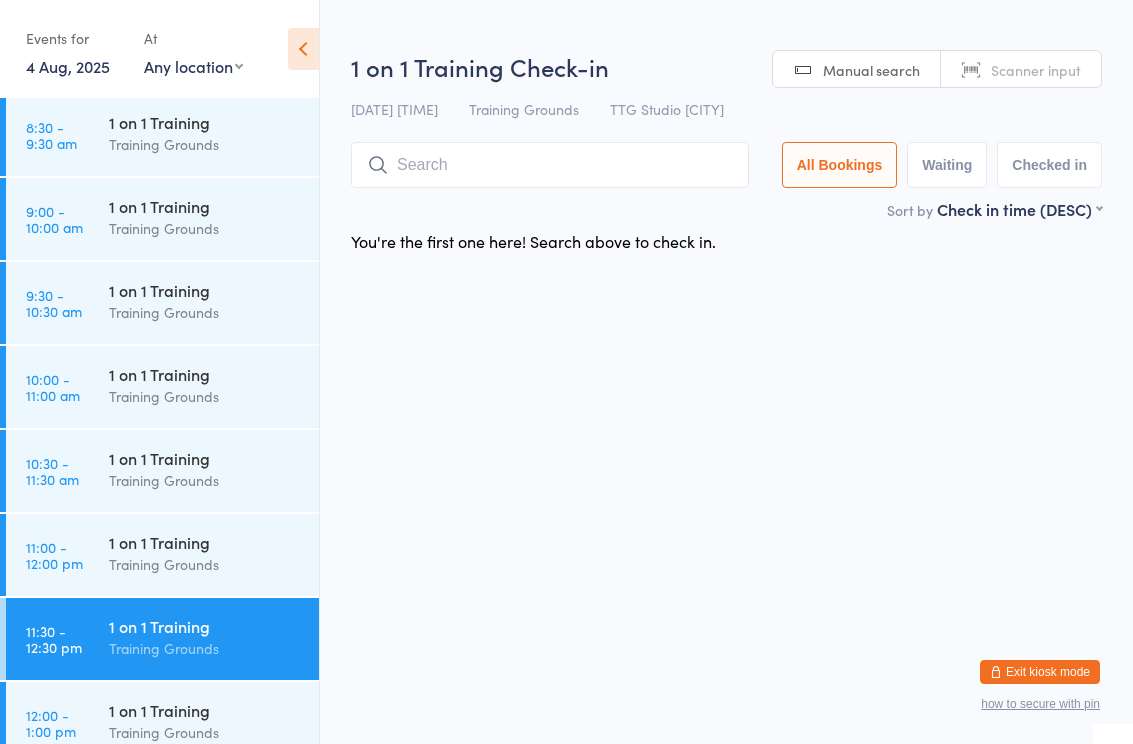 click at bounding box center (550, 165) 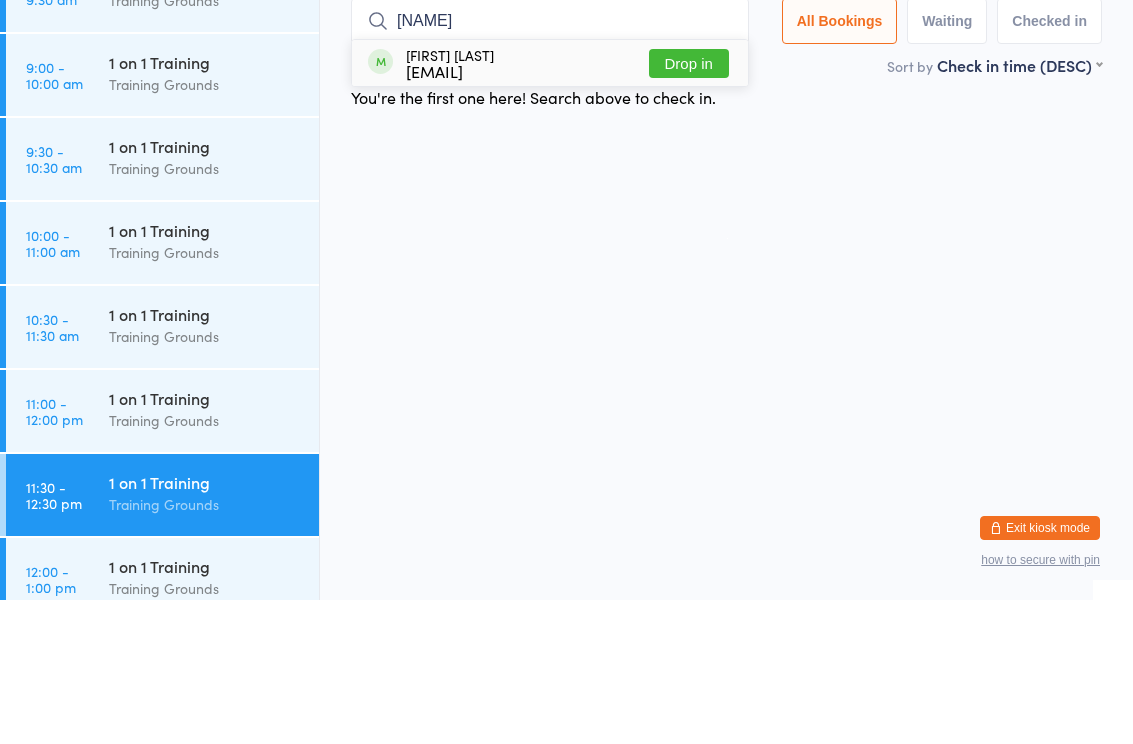 type on "[NAME]" 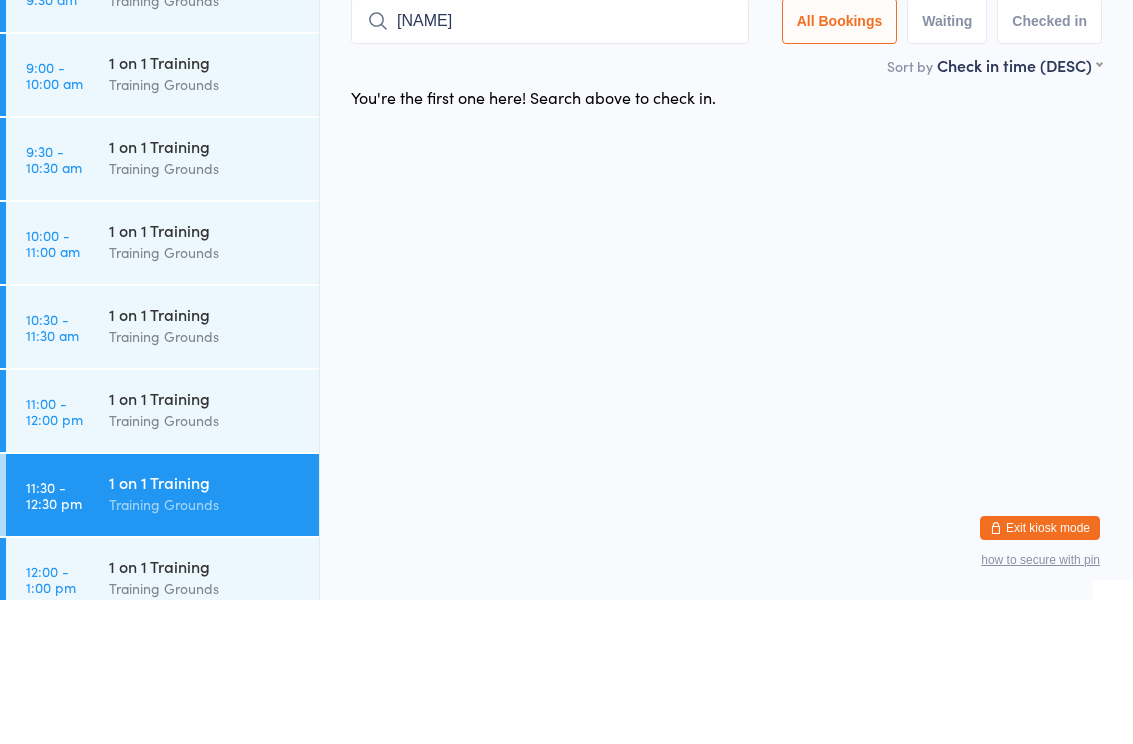type 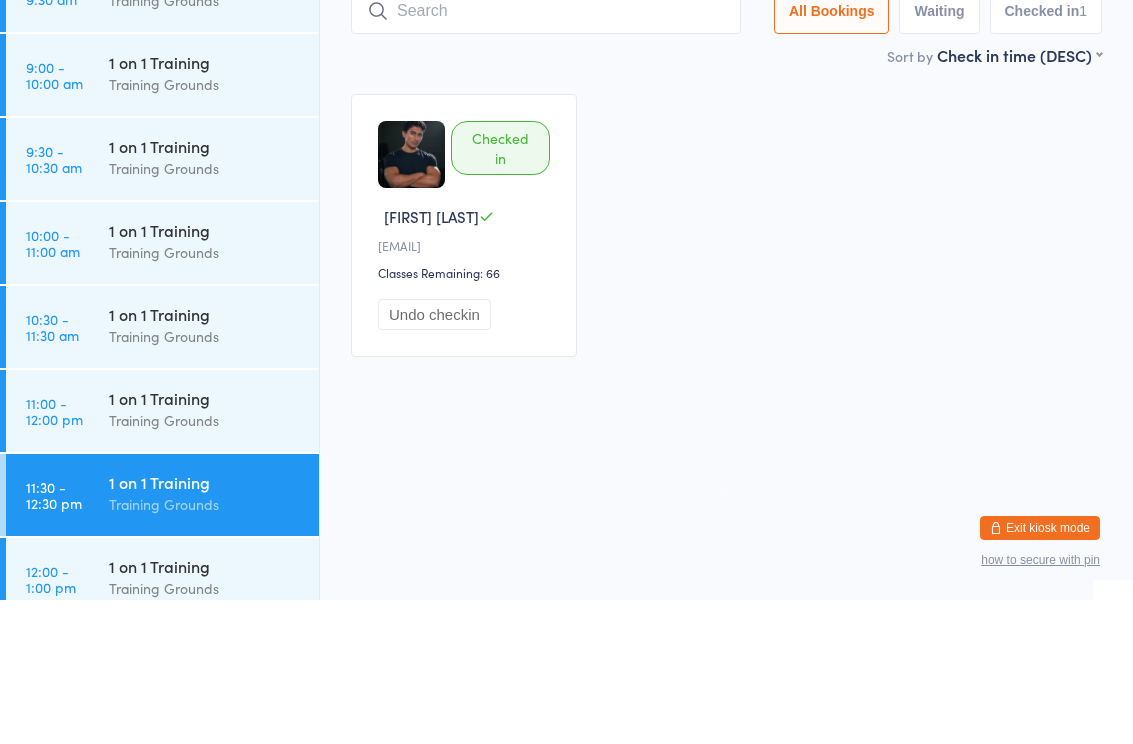 click on "Checked in [FIRST] [LAST] [EMAIL] Classes Remaining: 66 Undo checkin" at bounding box center (726, 369) 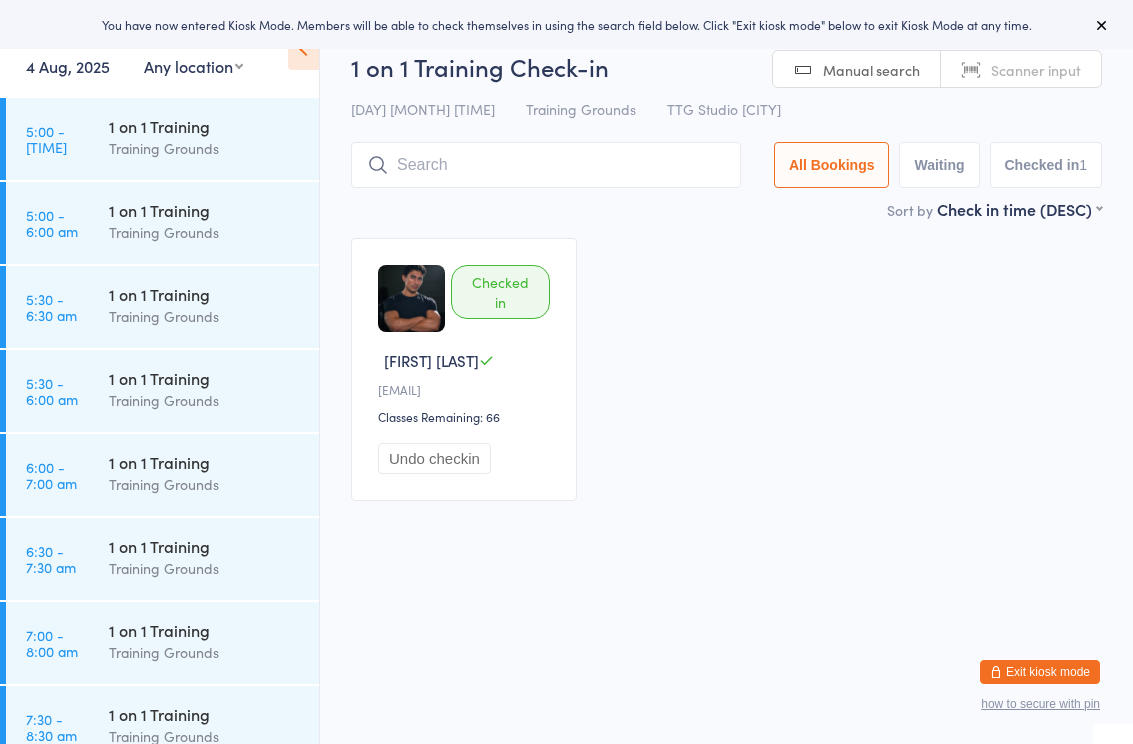 scroll, scrollTop: 0, scrollLeft: 0, axis: both 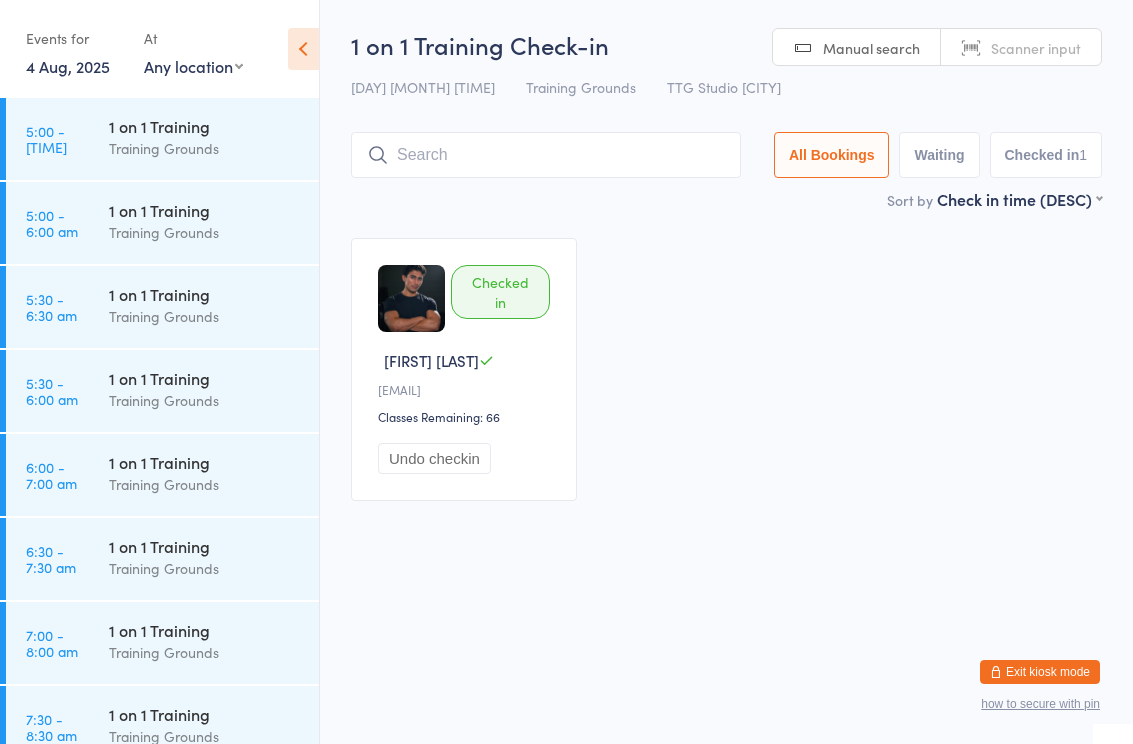 click on "Checked in [FIRST] [LAST] [EMAIL] Classes Remaining: 66 Undo checkin" at bounding box center [726, 369] 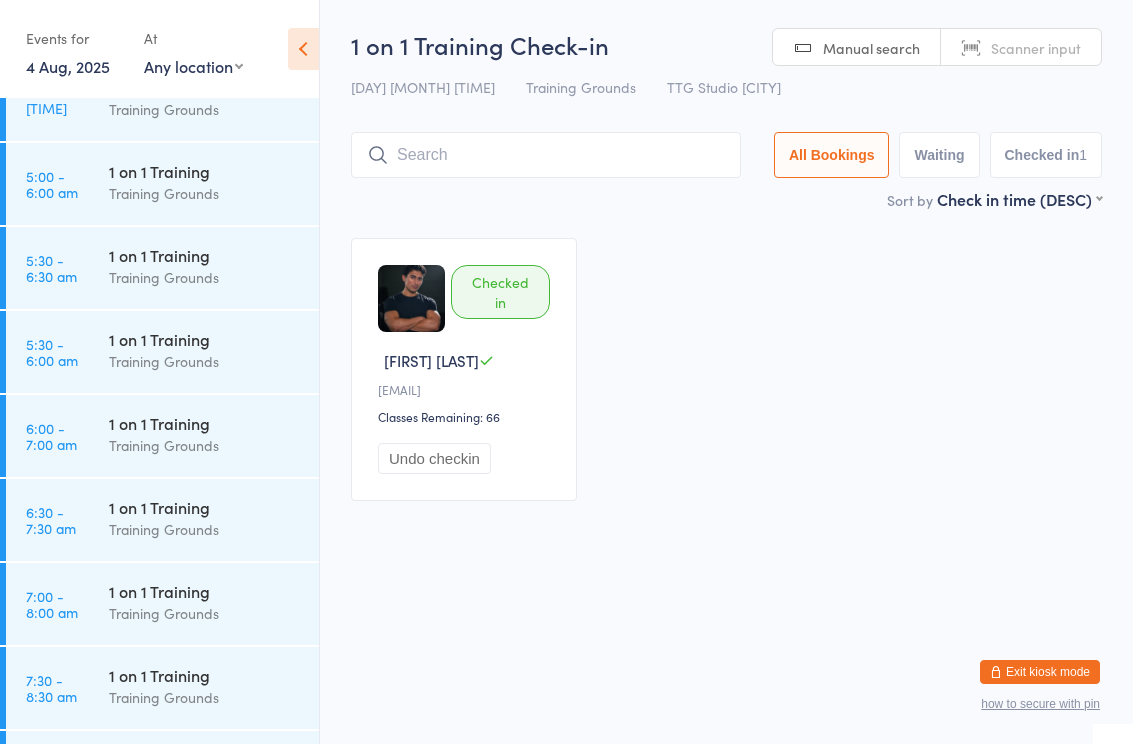 scroll, scrollTop: 38, scrollLeft: 0, axis: vertical 